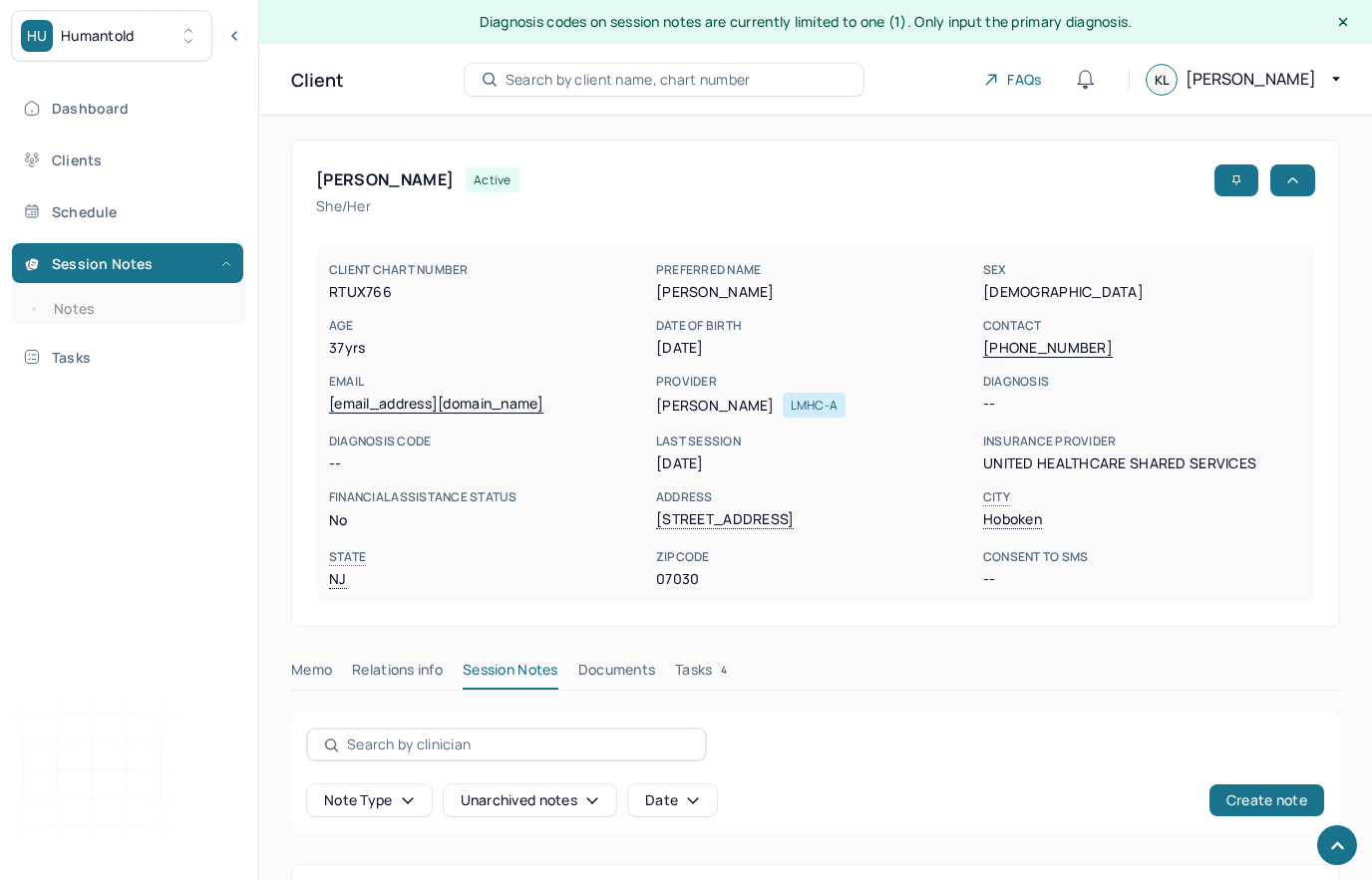 scroll, scrollTop: 633, scrollLeft: 0, axis: vertical 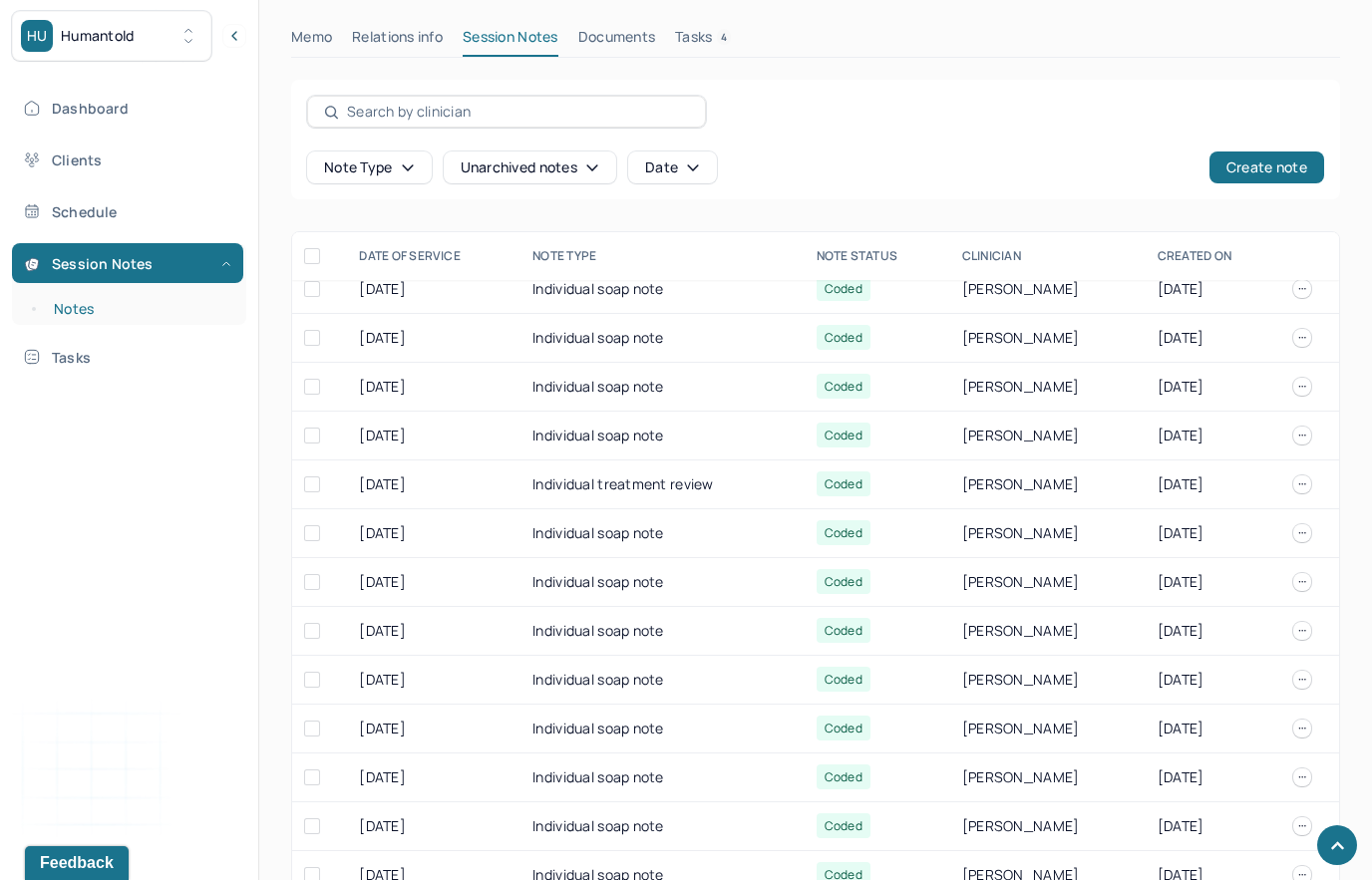 click on "Notes" at bounding box center (139, 309) 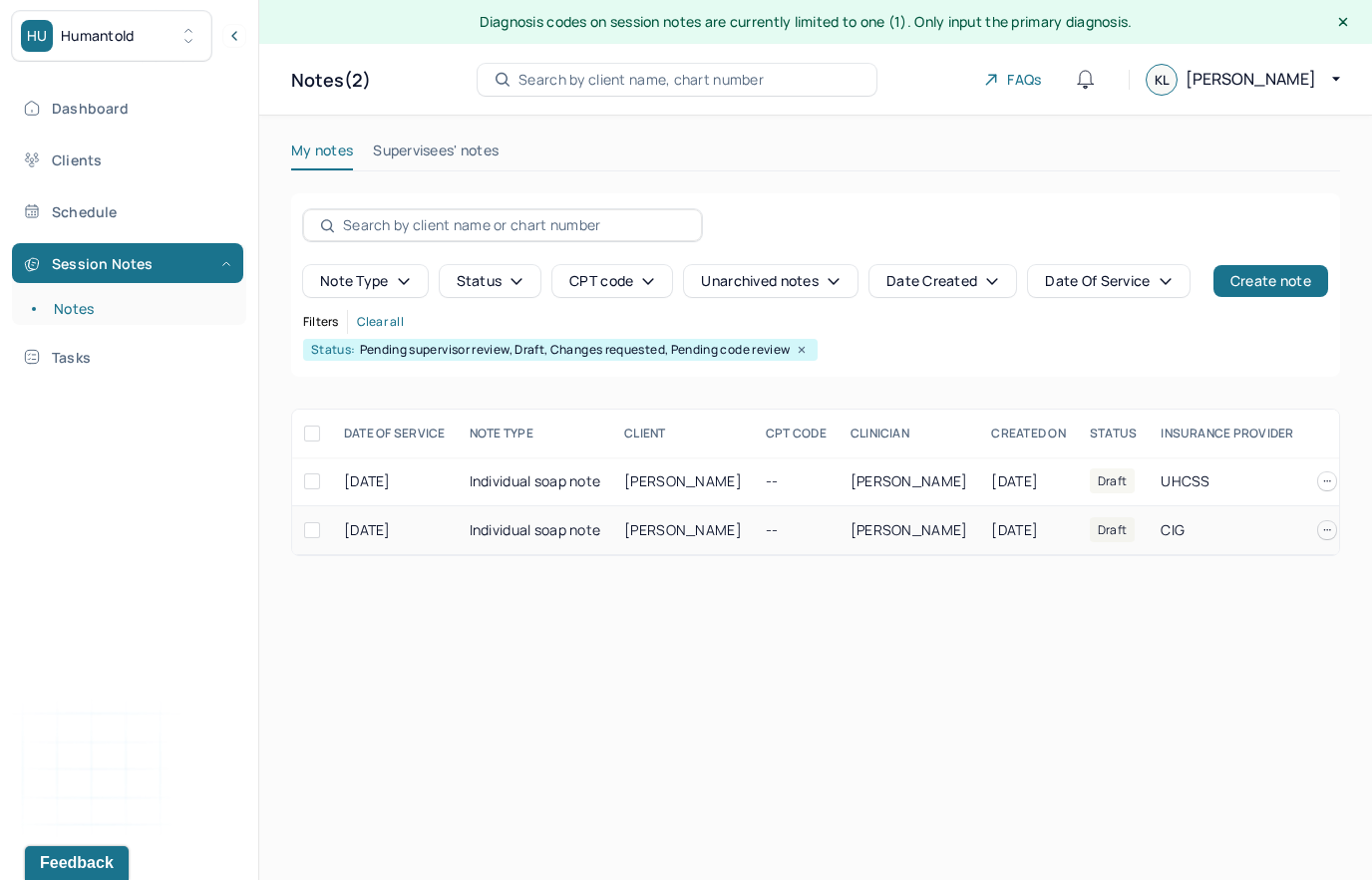 click on "--" at bounding box center (796, 530) 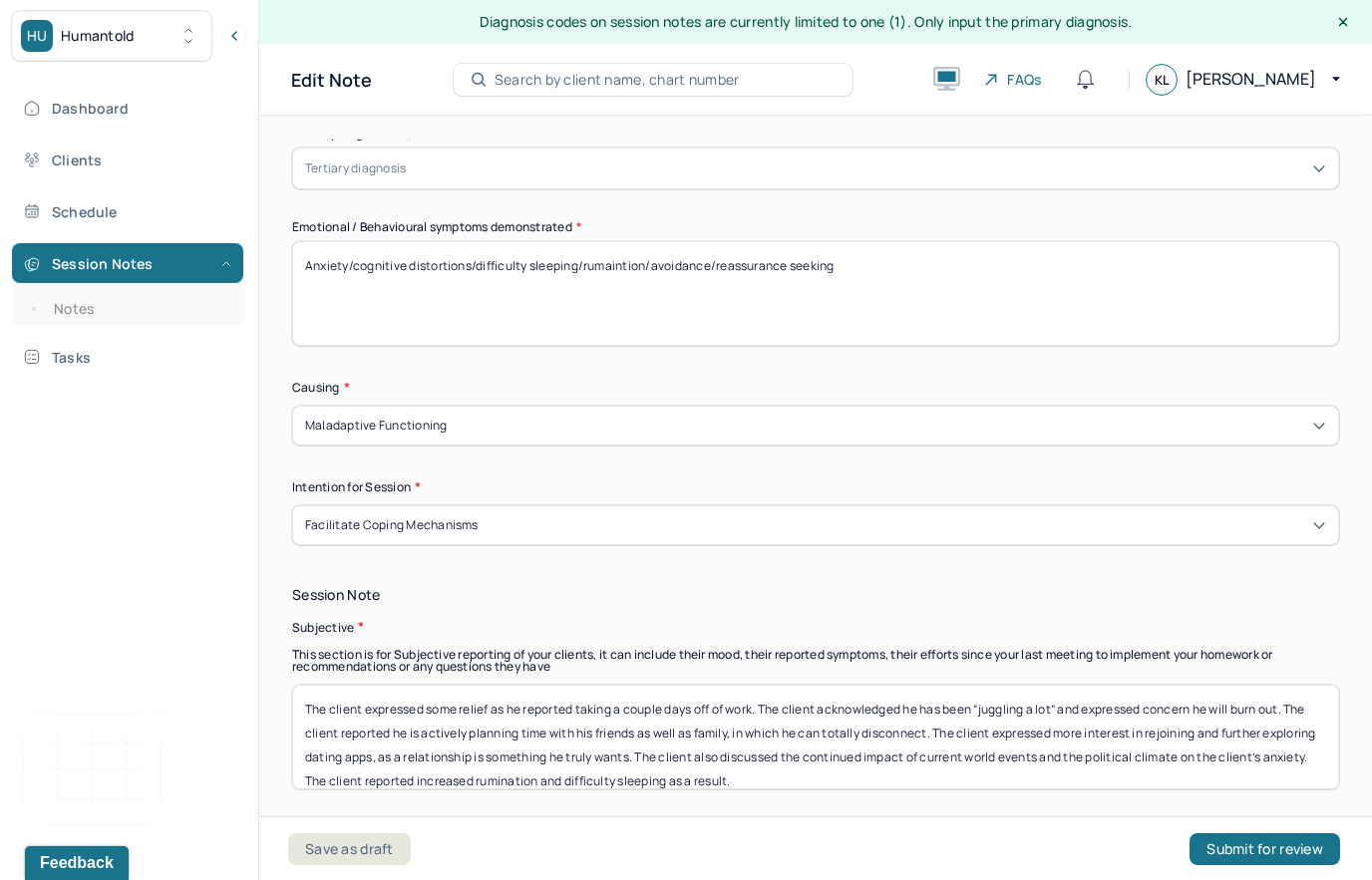 scroll, scrollTop: 978, scrollLeft: 0, axis: vertical 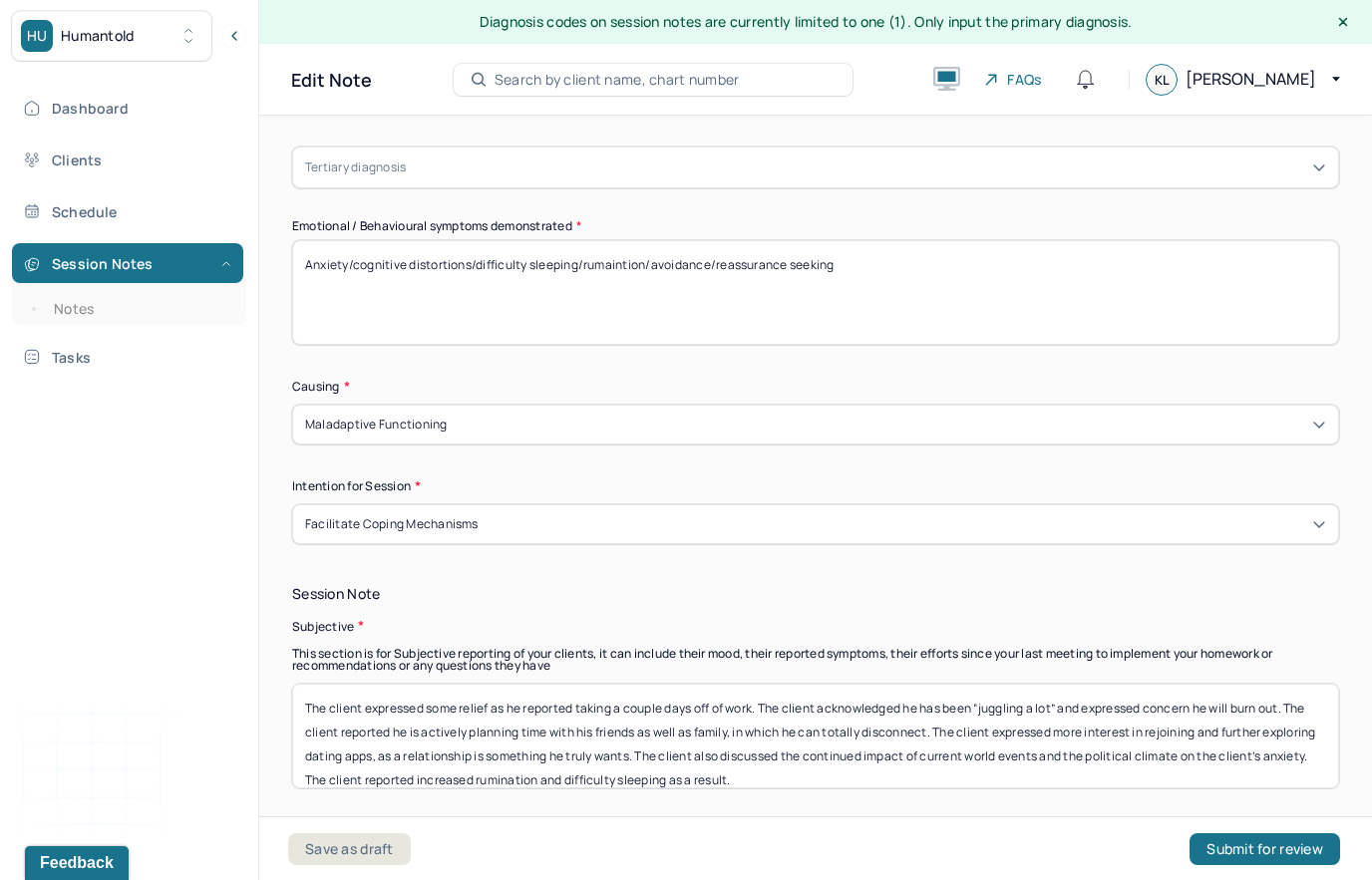 click on "Anxiety/cognitive distortions/difficulty sleeping/rumaintion/avoidance/reassurance seeking" at bounding box center [816, 292] 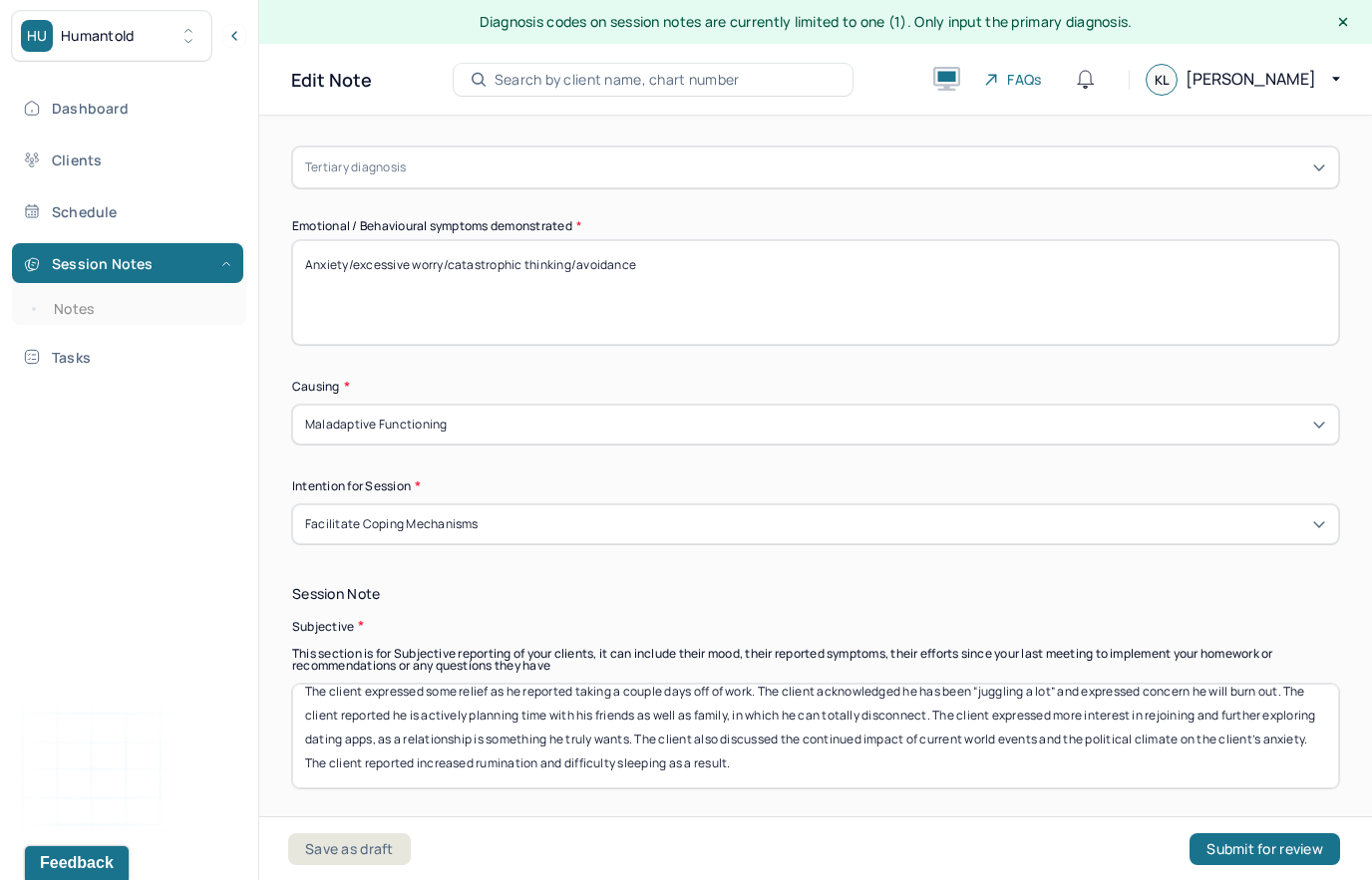scroll, scrollTop: 16, scrollLeft: 0, axis: vertical 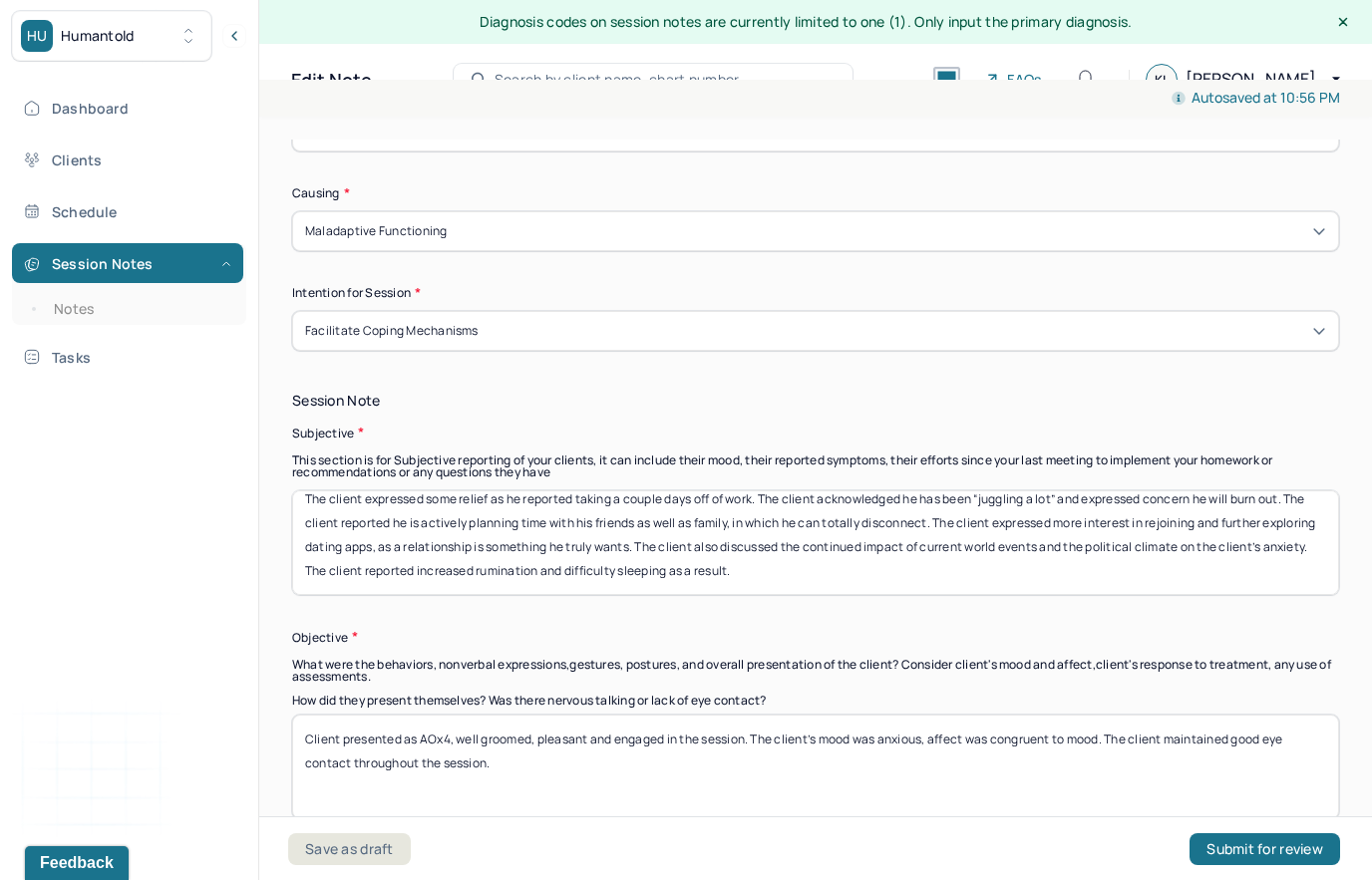 type on "Anxiety/excessive worry/catastrophic thinking/avoidance" 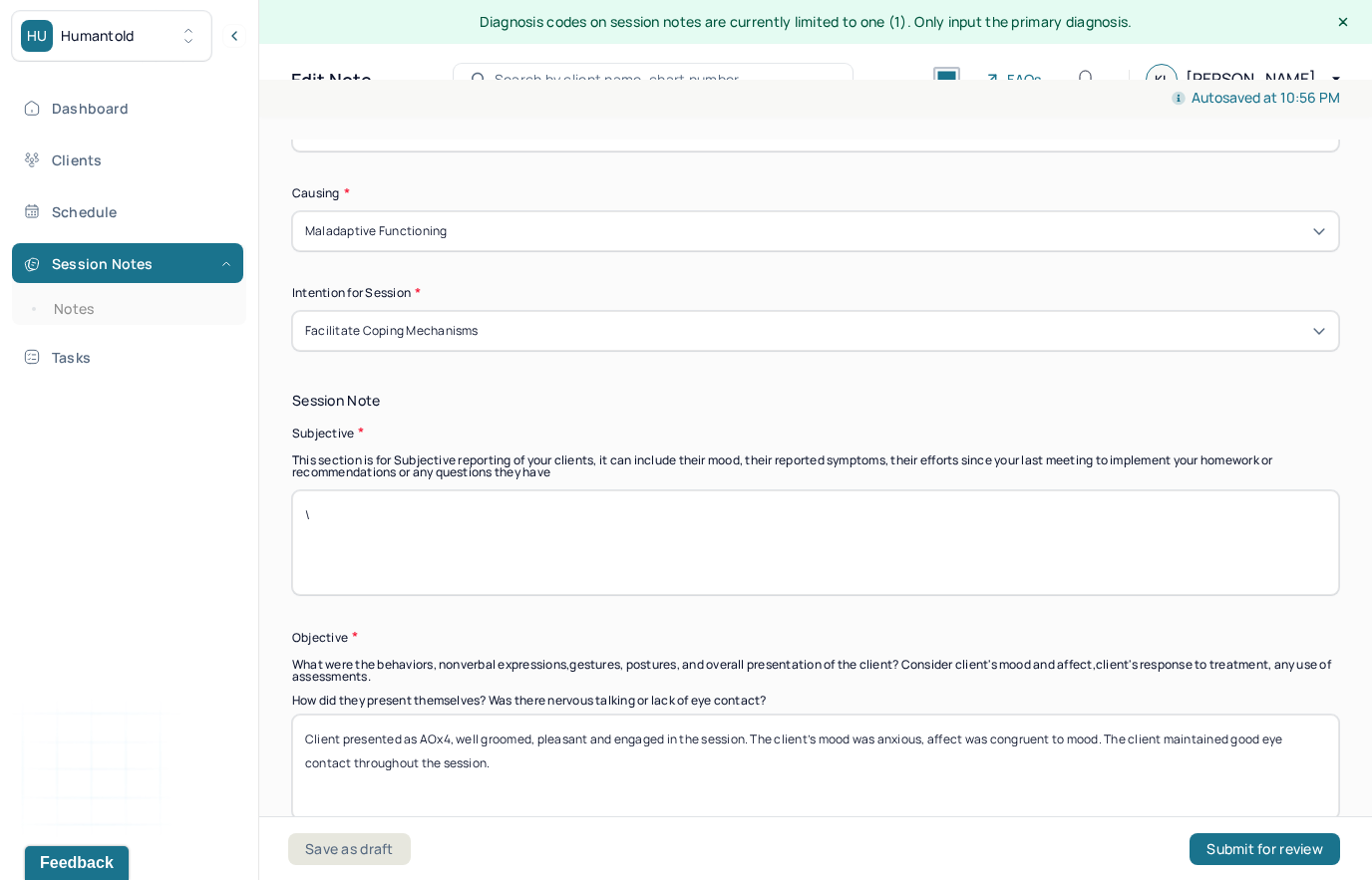 scroll, scrollTop: 0, scrollLeft: 0, axis: both 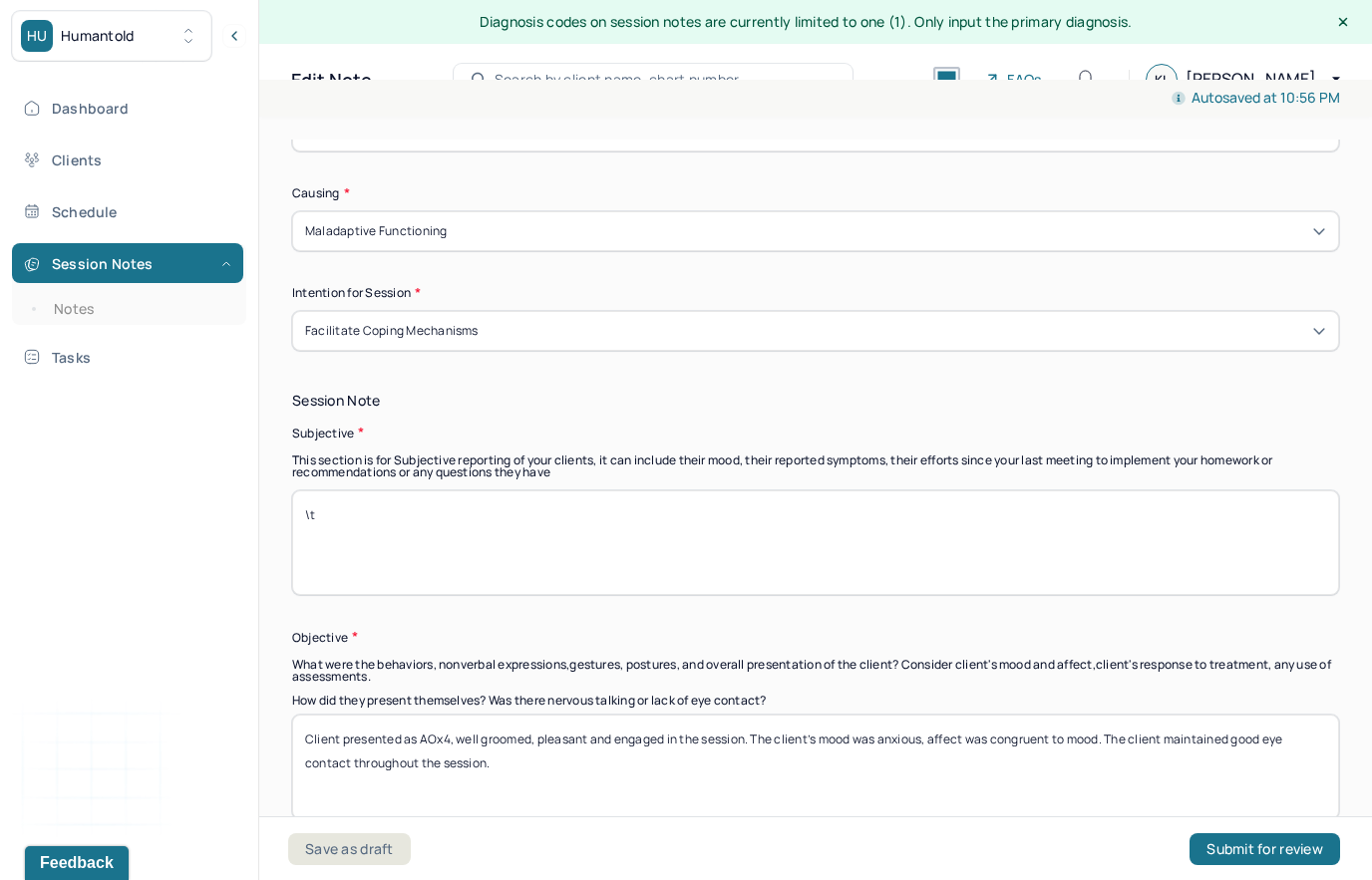 type on "\" 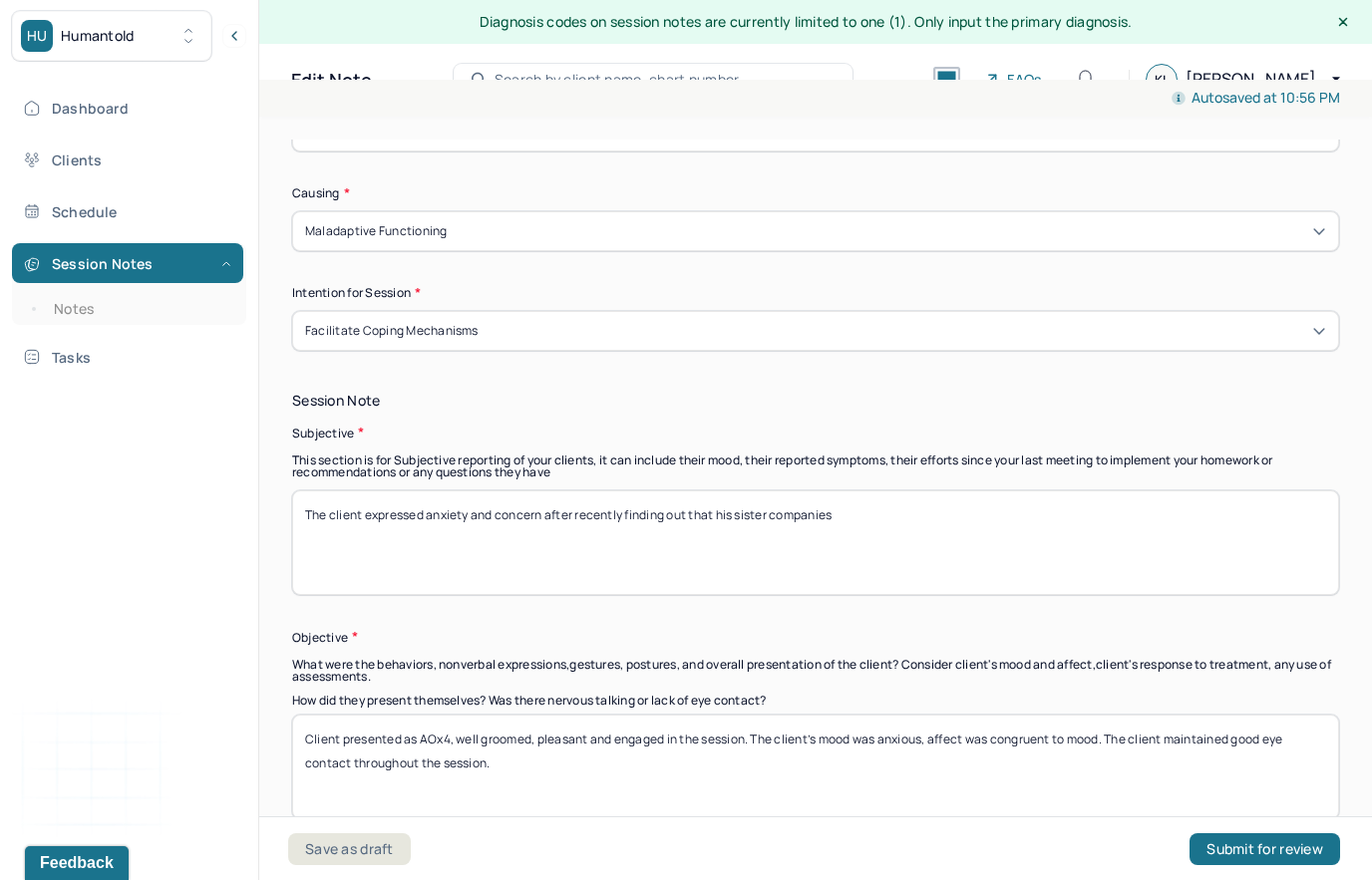 click on "The client expressed some relief as he reported taking a couple days off of work. The client acknowledged he has been “juggling a lot” and expressed concern he will burn out. The client reported he is actively planning time with his friends as well as family, in which he can totally disconnect. The client expressed more interest in rejoining and further exploring dating apps, as a relationship is something he truly wants. The client also discussed the continued impact of current world events and the political climate on the client’s anxiety. The client reported increased rumination and difficulty sleeping as a result." at bounding box center [816, 542] 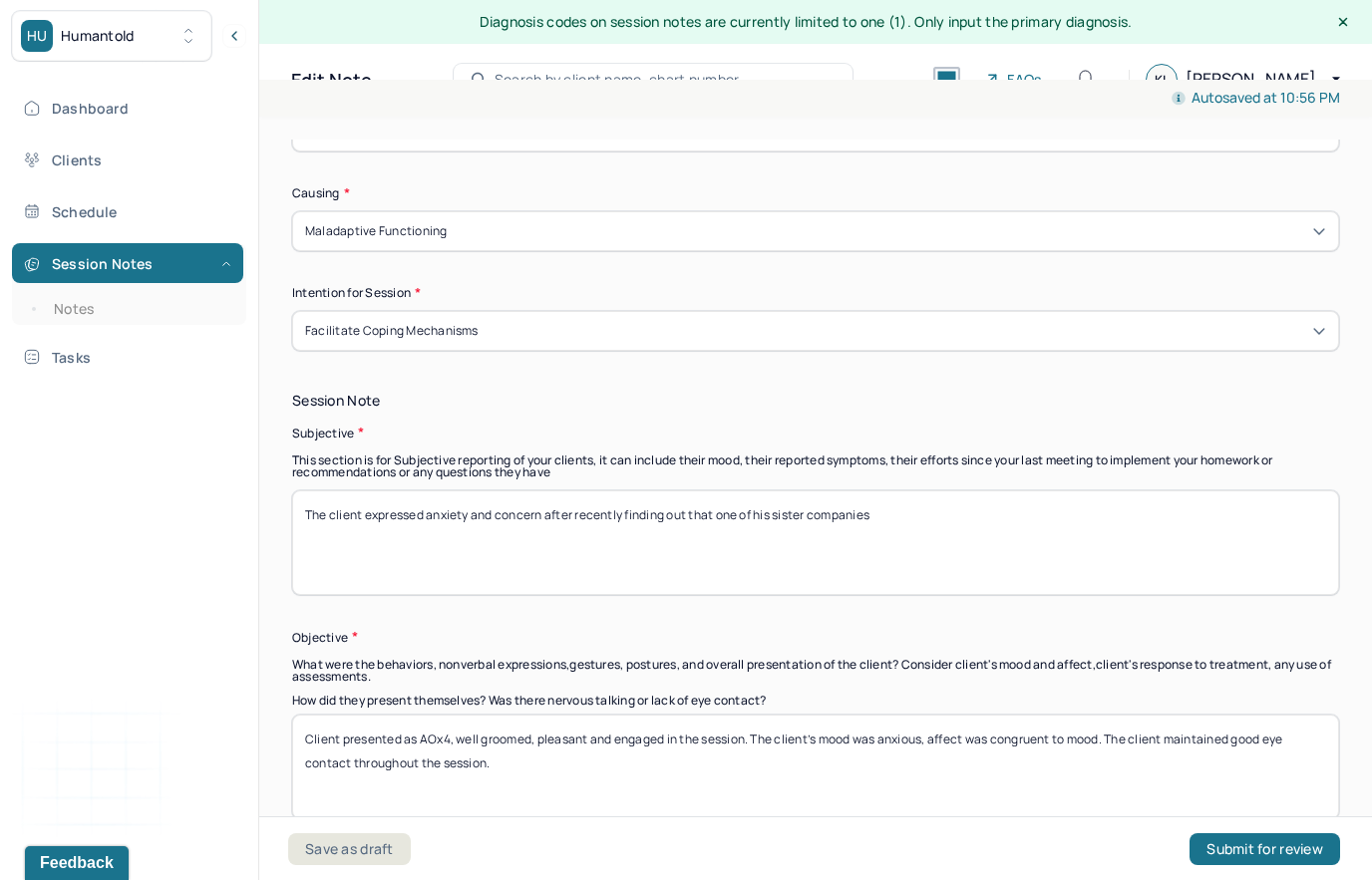 click on "The client expressed some relief as he reported taking a couple days off of work. The client acknowledged he has been “juggling a lot” and expressed concern he will burn out. The client reported he is actively planning time with his friends as well as family, in which he can totally disconnect. The client expressed more interest in rejoining and further exploring dating apps, as a relationship is something he truly wants. The client also discussed the continued impact of current world events and the political climate on the client’s anxiety. The client reported increased rumination and difficulty sleeping as a result." at bounding box center (816, 542) 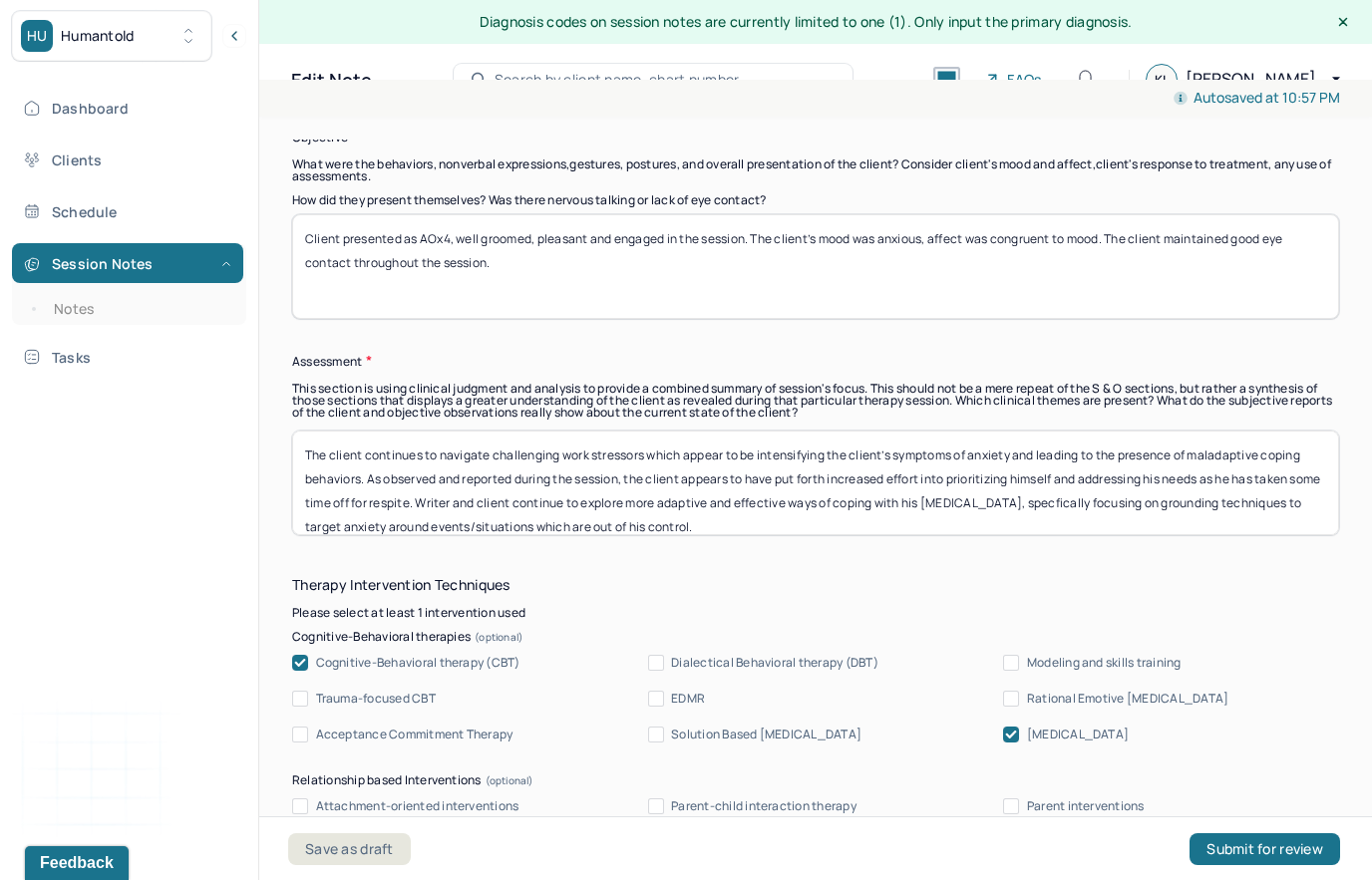 scroll, scrollTop: 1676, scrollLeft: 0, axis: vertical 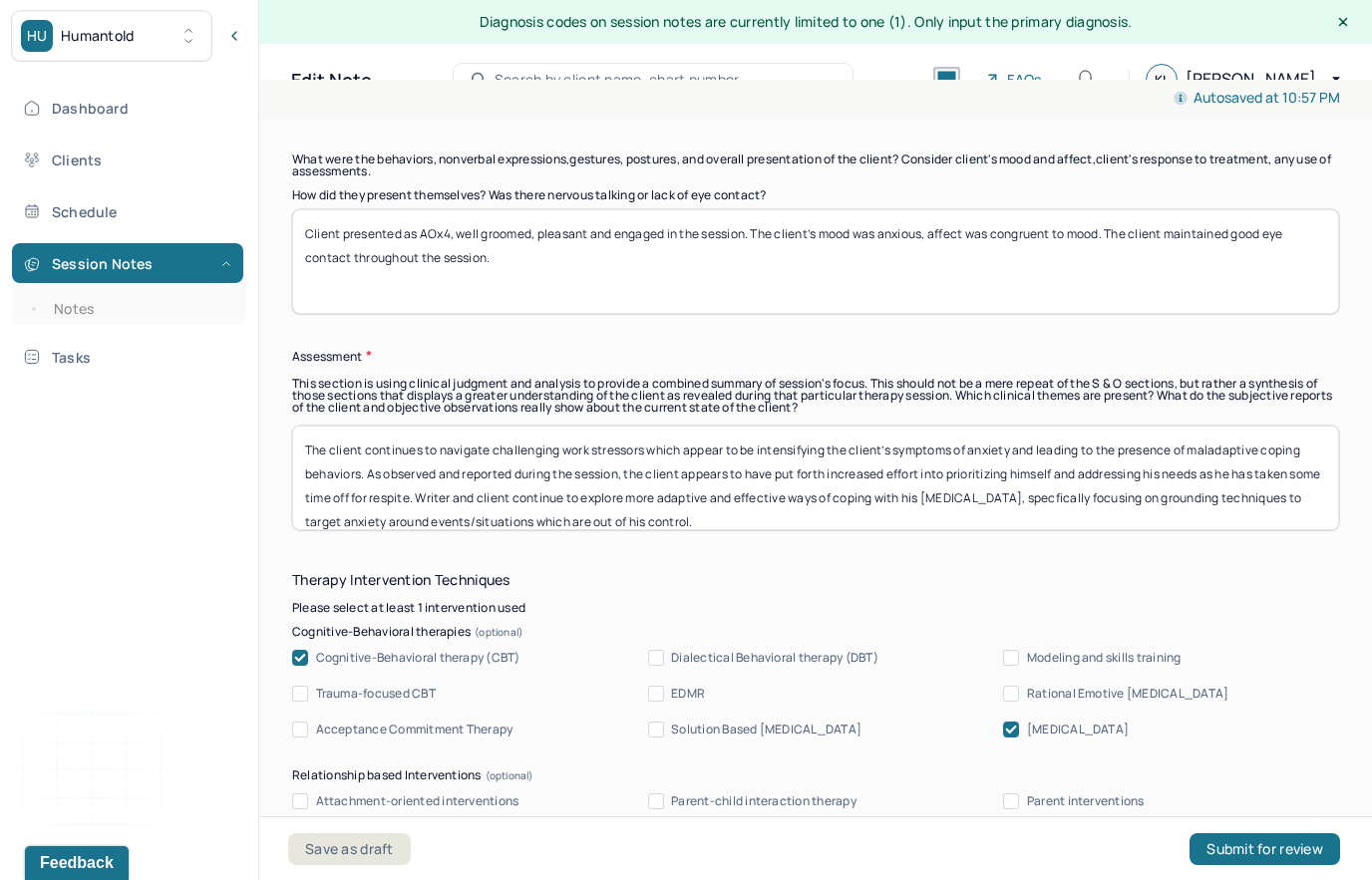 type on "The client expressed anxiety and concern after recently finding out that one of his sister companies have shut down and laid their employees off. The" 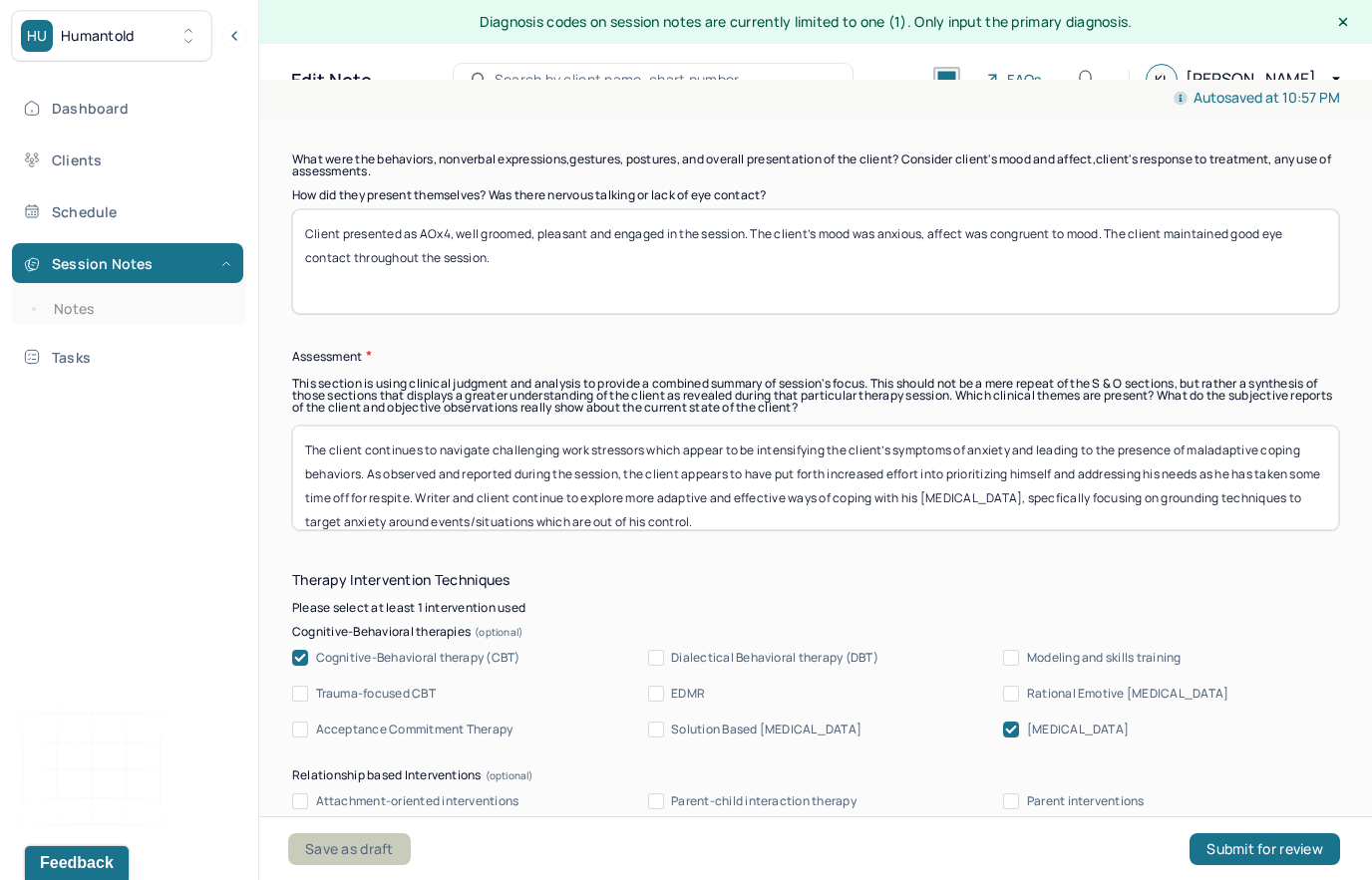 click on "Save as draft" at bounding box center (349, 849) 